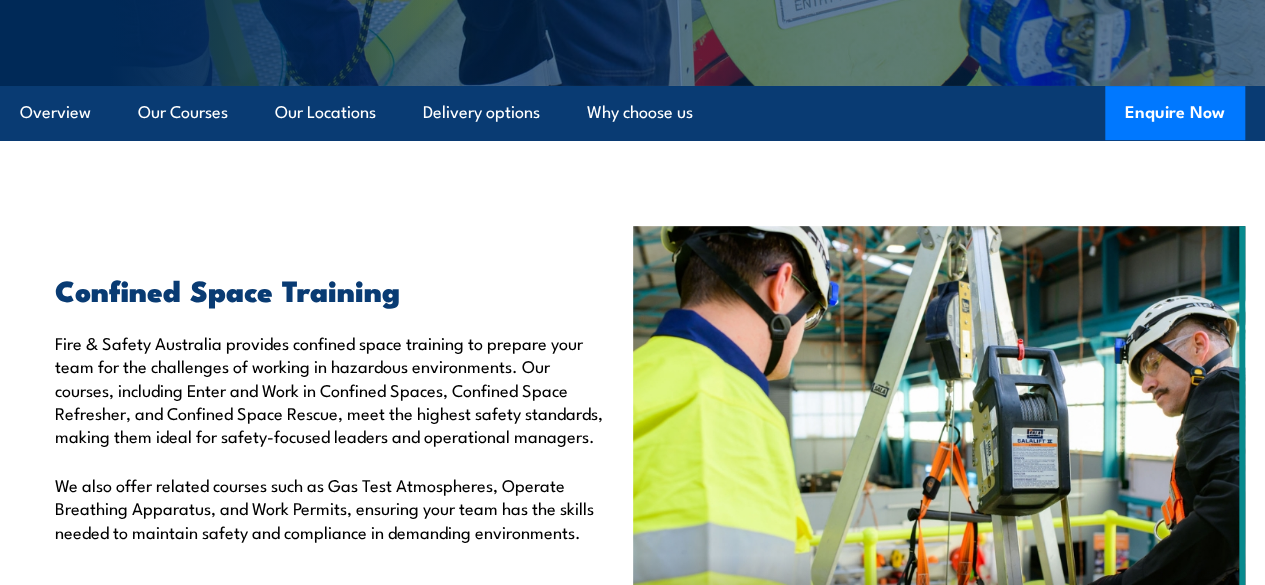 scroll, scrollTop: 0, scrollLeft: 0, axis: both 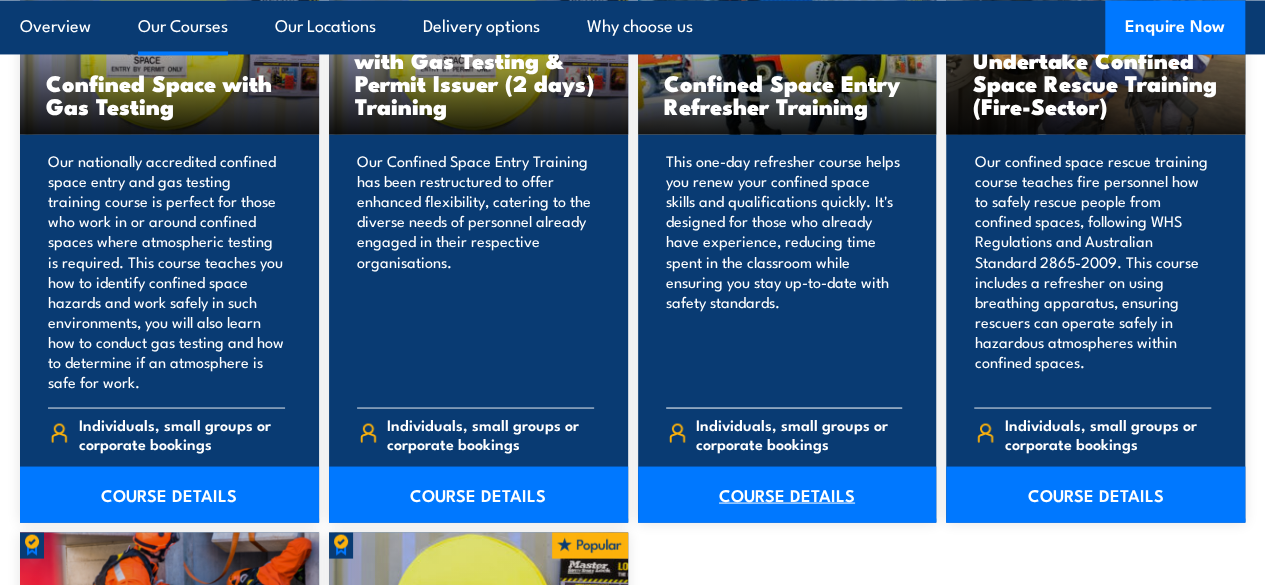 click on "COURSE DETAILS" at bounding box center [787, 494] 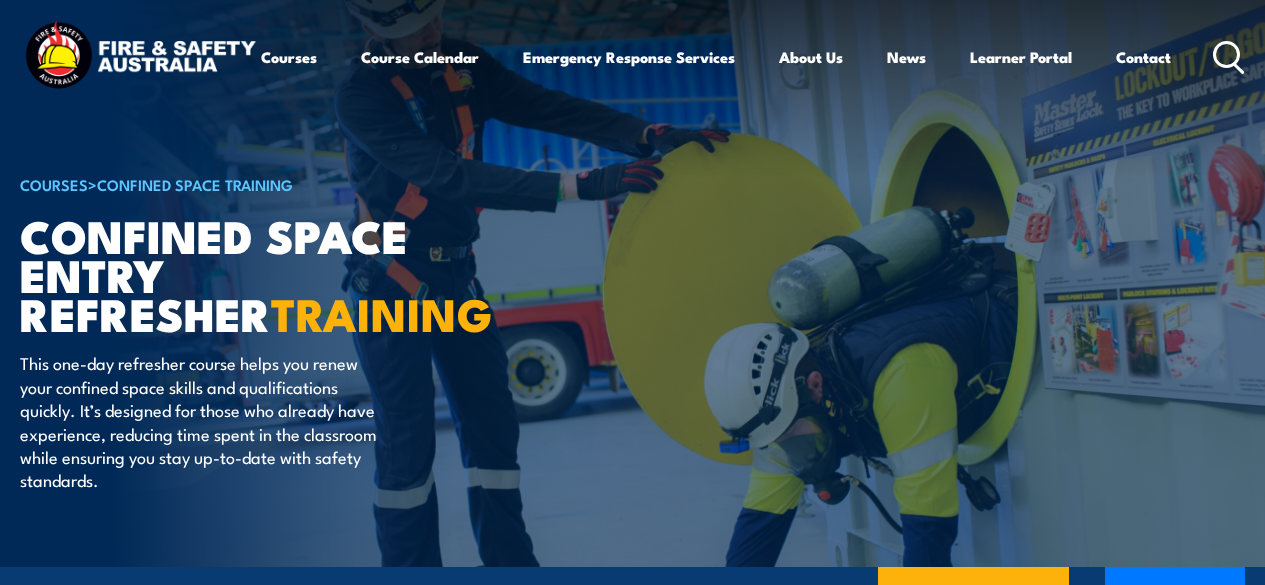 scroll, scrollTop: 0, scrollLeft: 0, axis: both 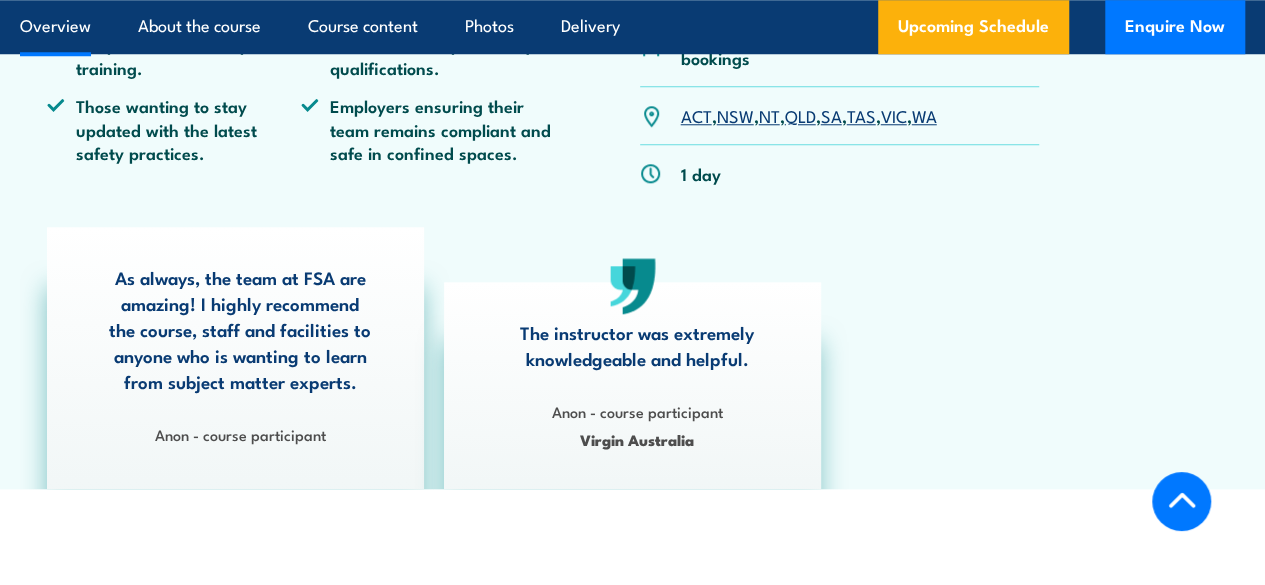 click on "QLD" at bounding box center [800, 115] 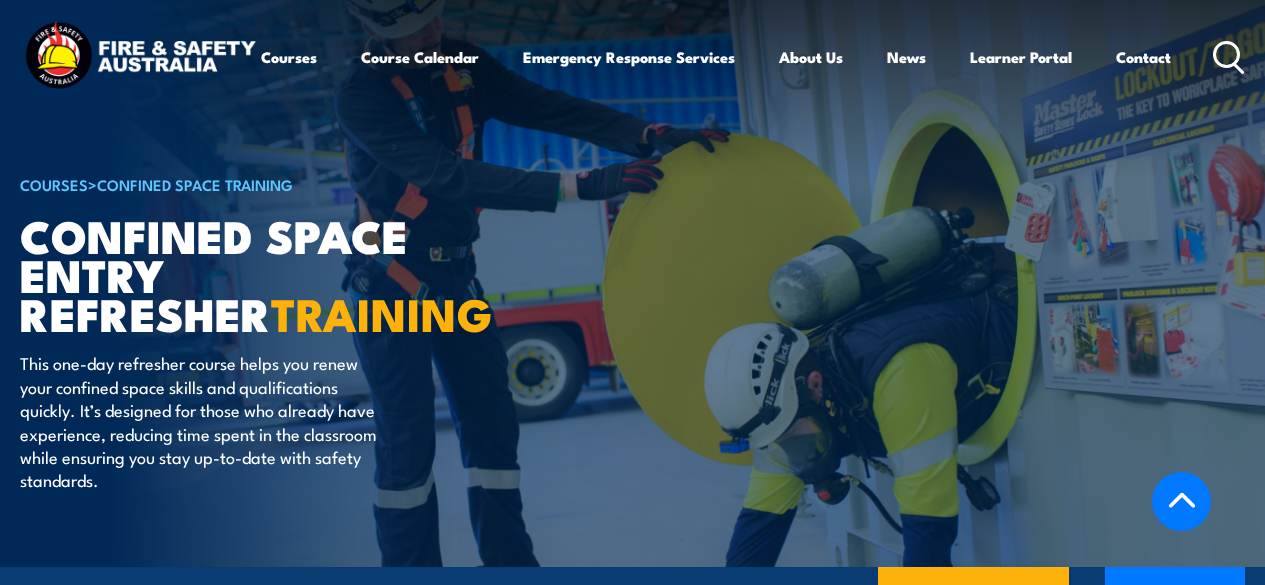 scroll, scrollTop: 3064, scrollLeft: 0, axis: vertical 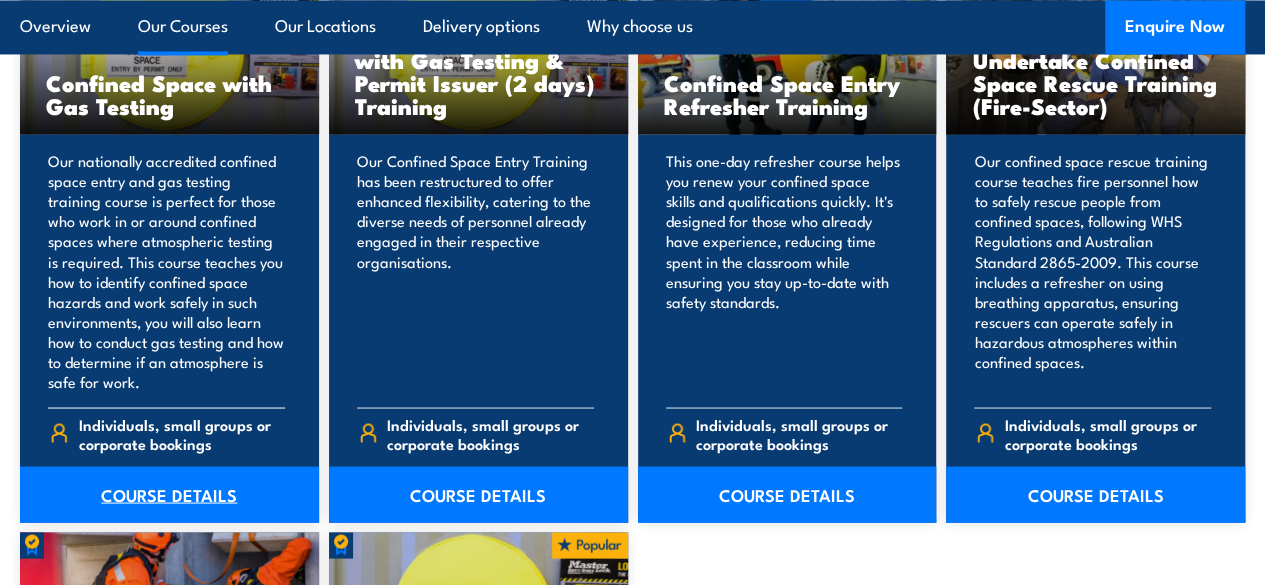 click on "COURSE DETAILS" at bounding box center (169, 494) 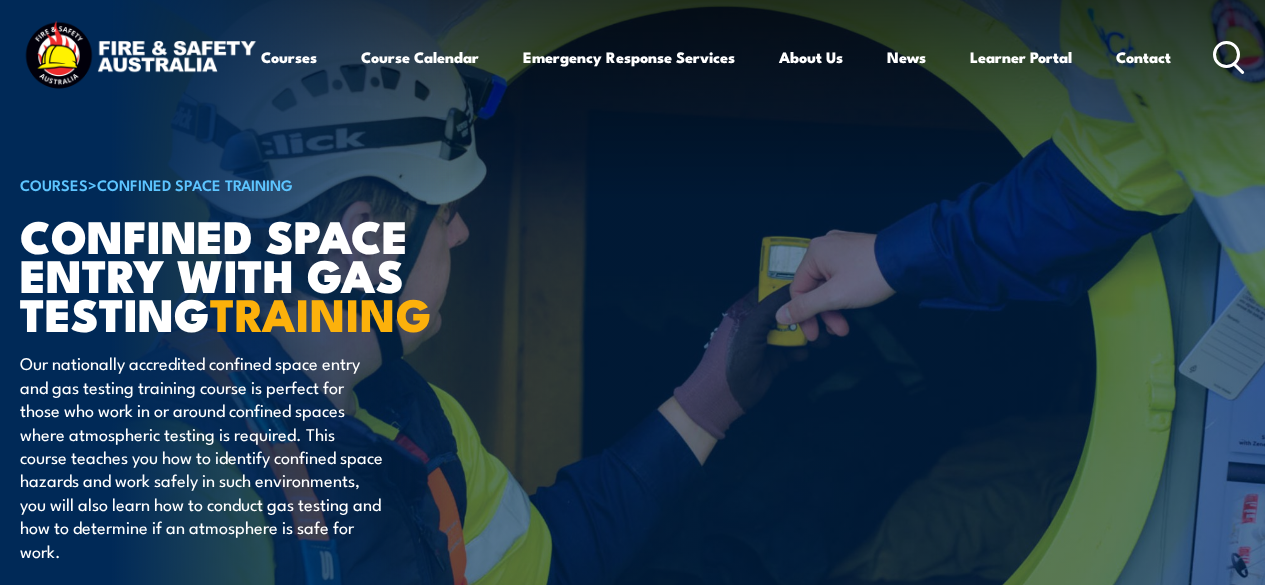 scroll, scrollTop: 0, scrollLeft: 0, axis: both 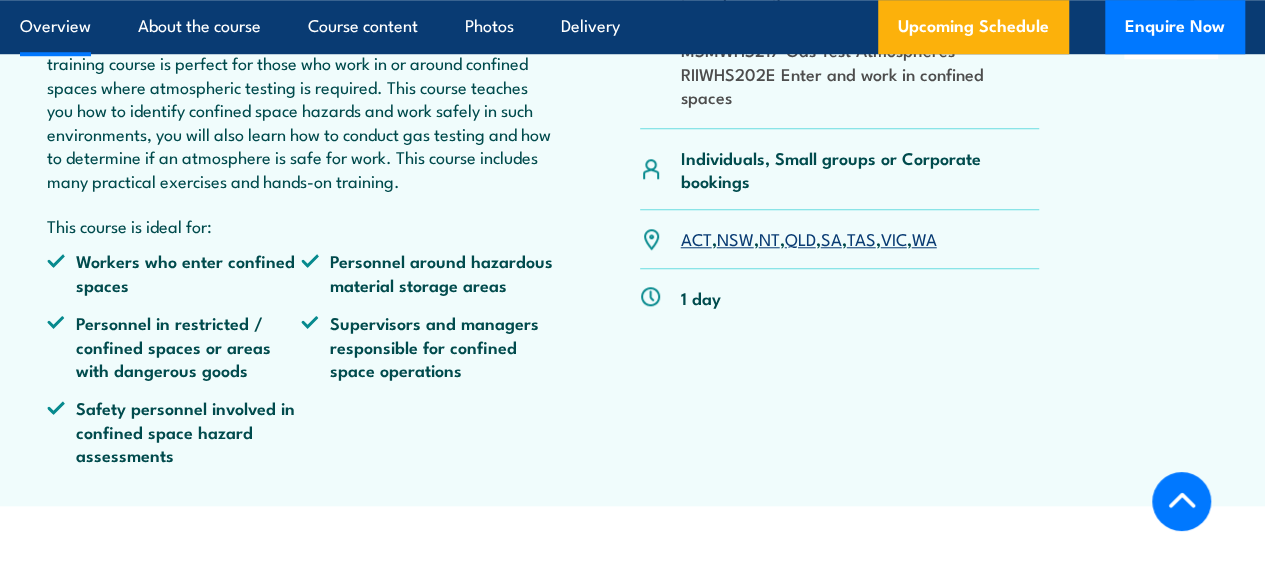 click on "QLD" at bounding box center [800, 238] 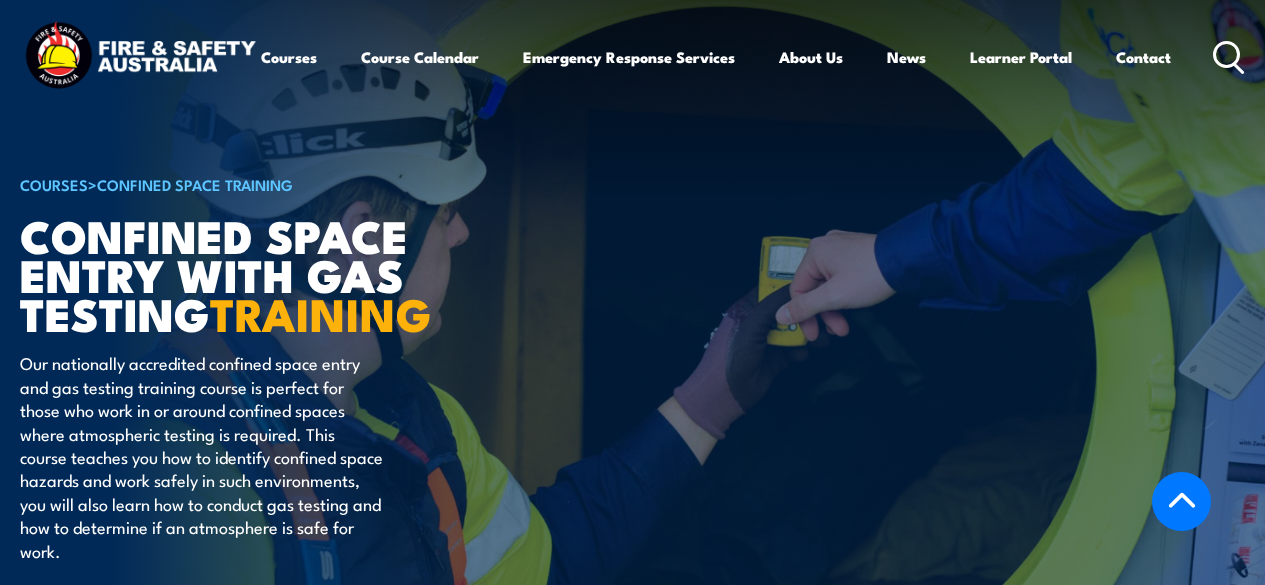 scroll, scrollTop: 3184, scrollLeft: 0, axis: vertical 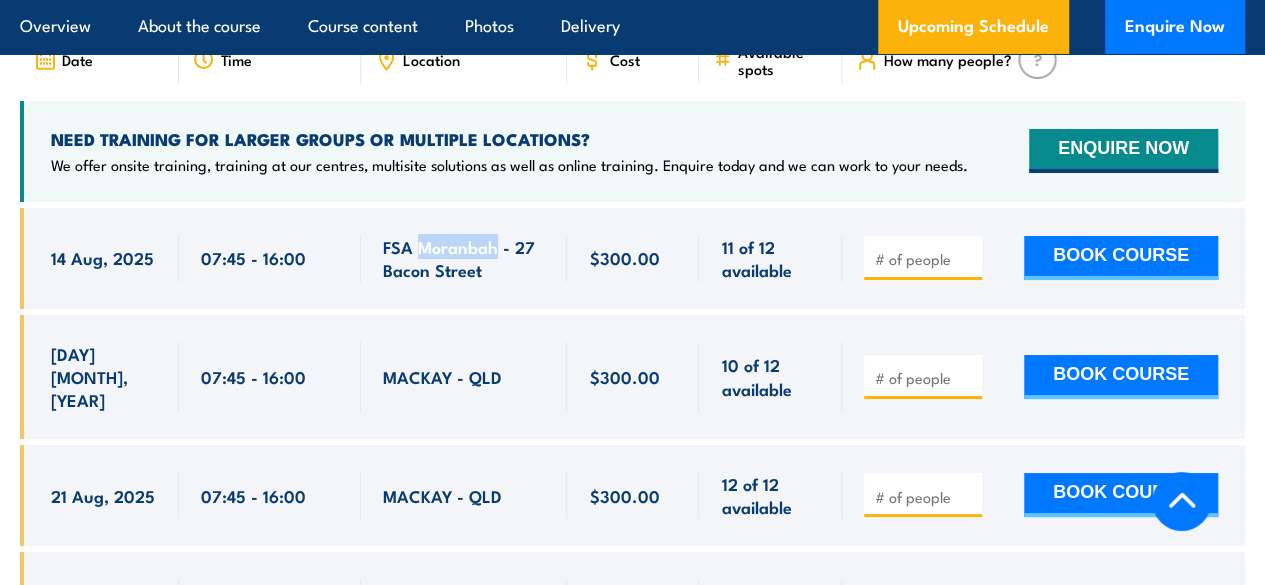drag, startPoint x: 416, startPoint y: 295, endPoint x: 498, endPoint y: 295, distance: 82 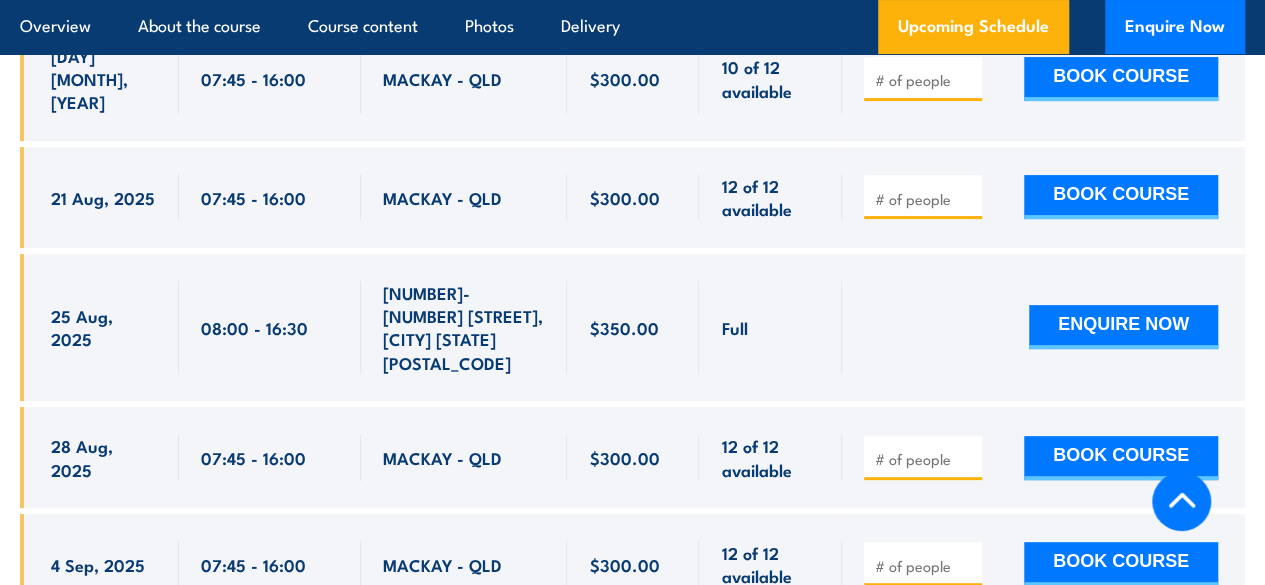 scroll, scrollTop: 3970, scrollLeft: 0, axis: vertical 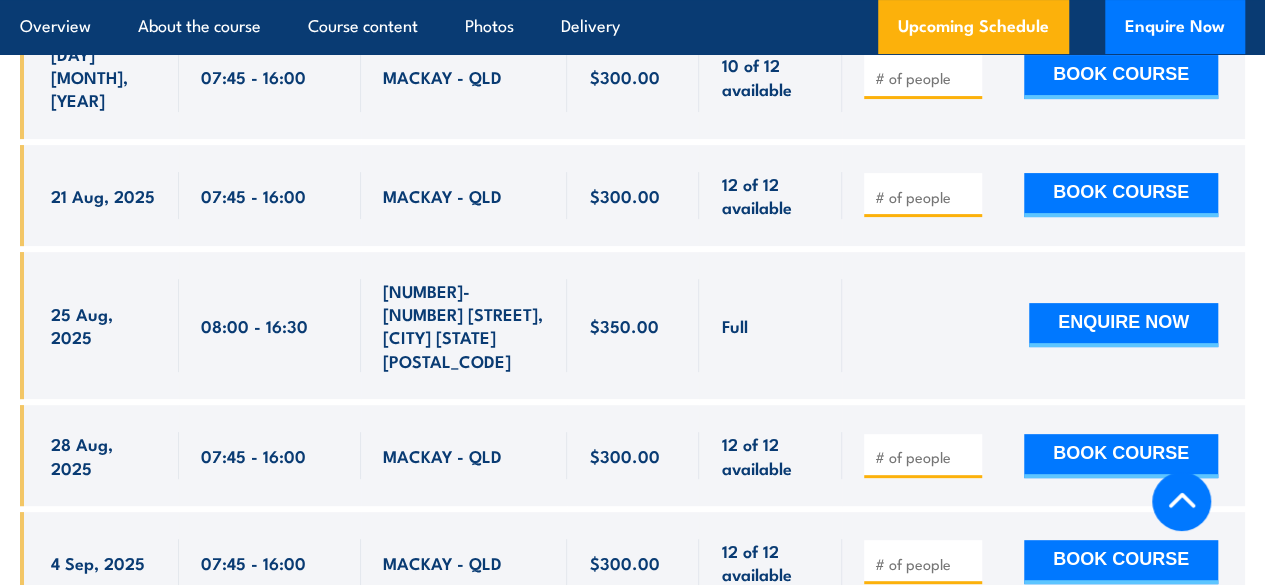 click on "460-492 Beaudesert Road, Salisbury QLD 4107" at bounding box center (464, 326) 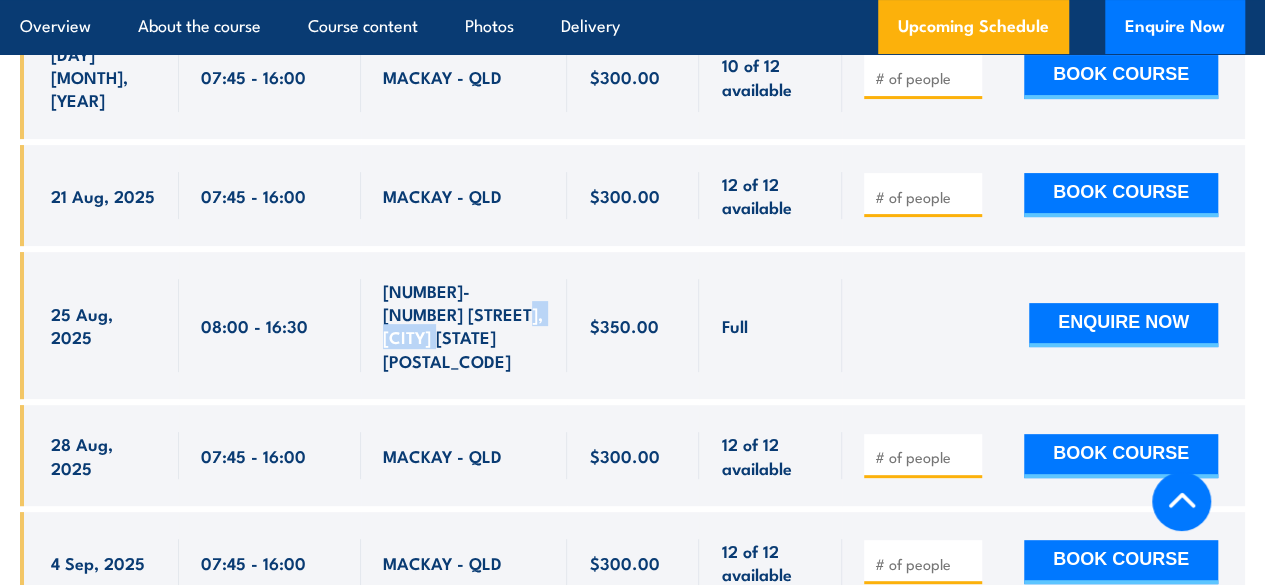 click on "460-492 Beaudesert Road, Salisbury QLD 4107" at bounding box center [464, 326] 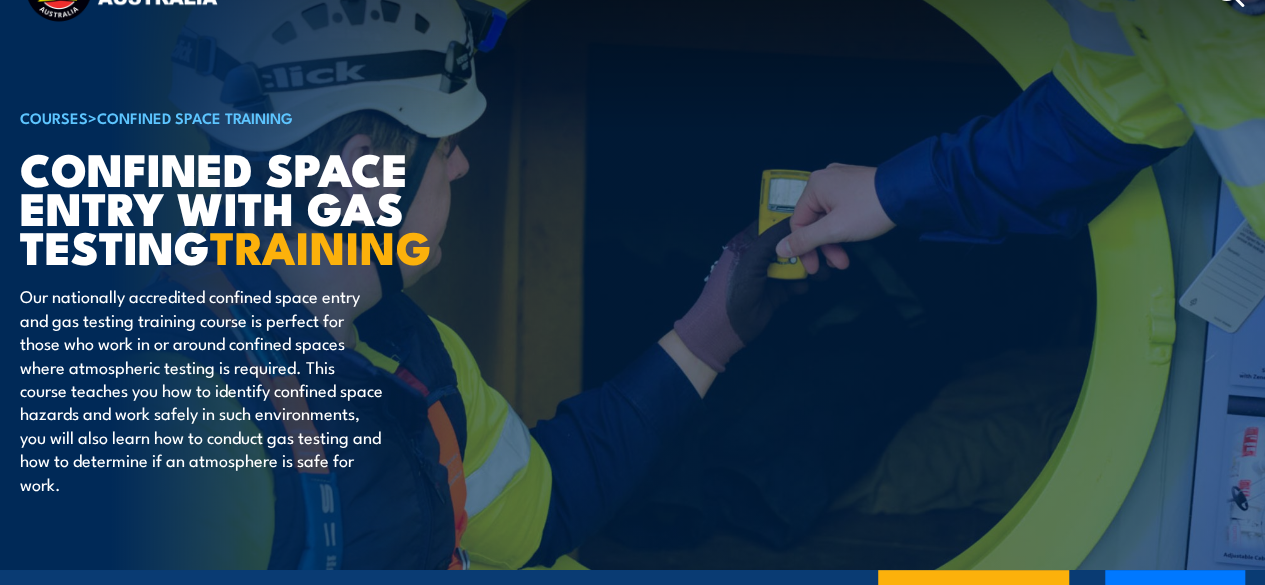 scroll, scrollTop: 0, scrollLeft: 0, axis: both 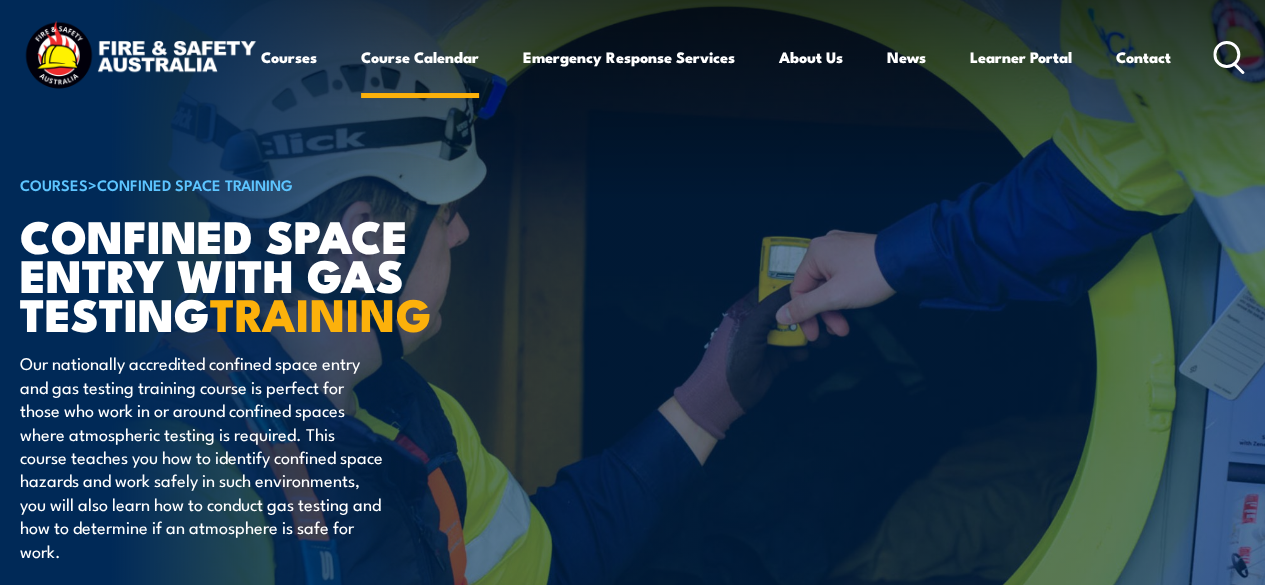click on "Course Calendar" at bounding box center (420, 57) 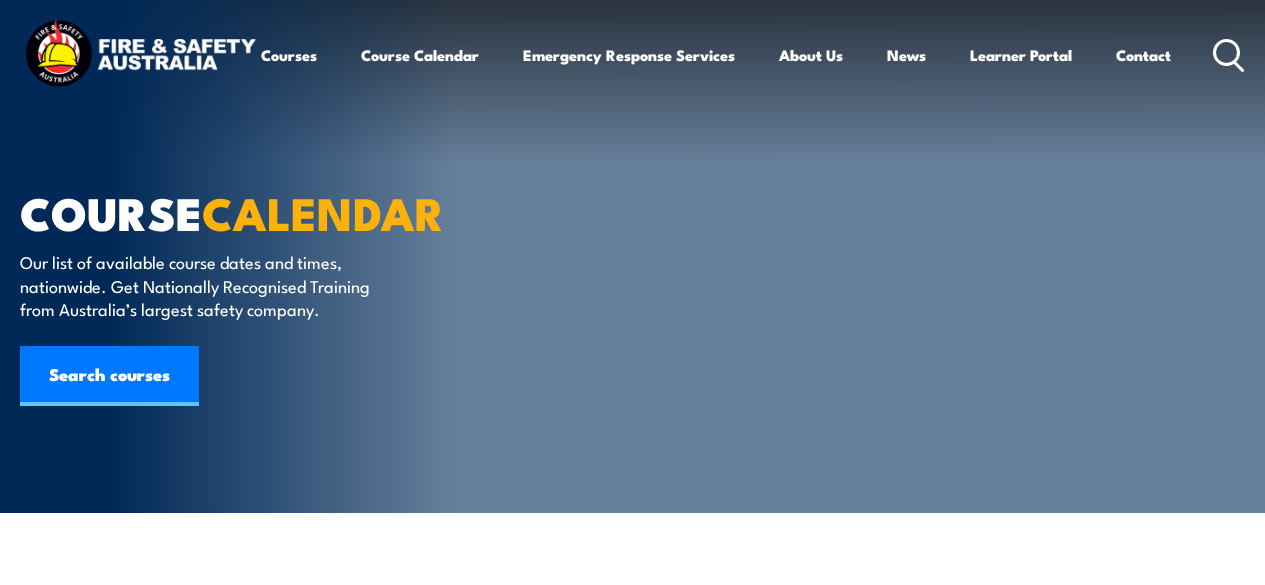 scroll, scrollTop: 0, scrollLeft: 0, axis: both 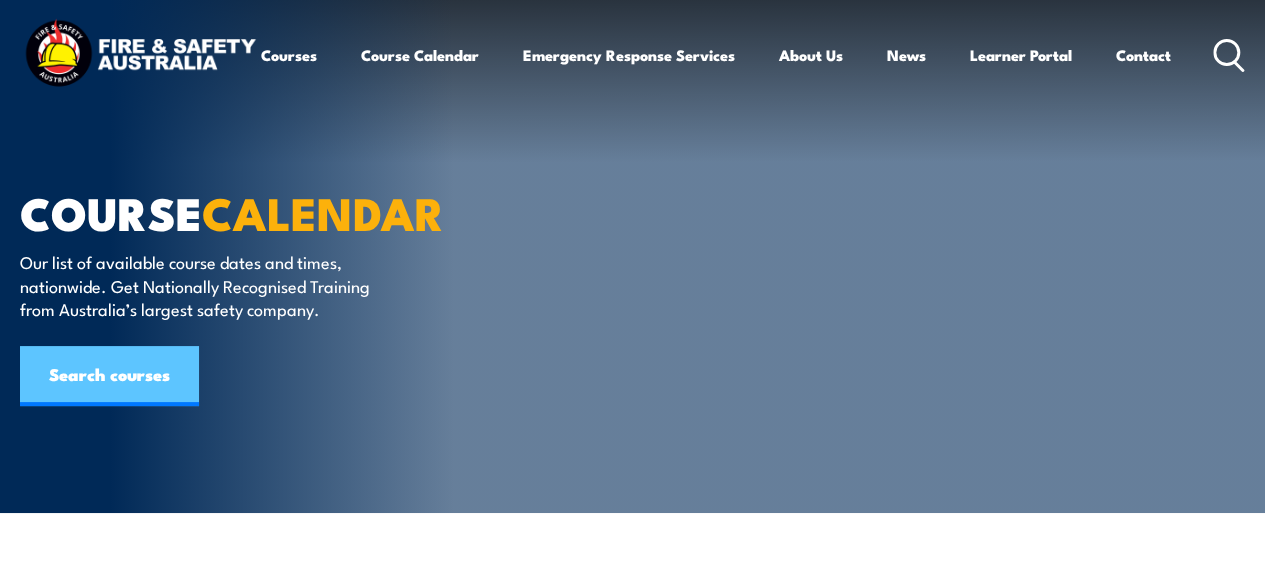 click on "Search courses" at bounding box center (109, 376) 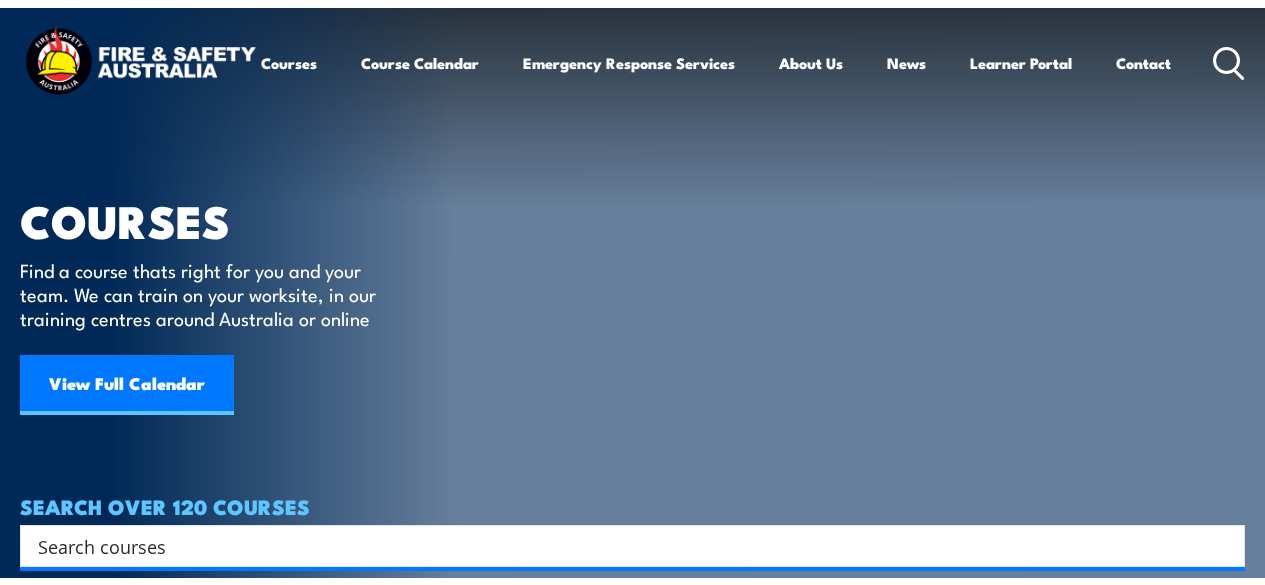 scroll, scrollTop: 0, scrollLeft: 0, axis: both 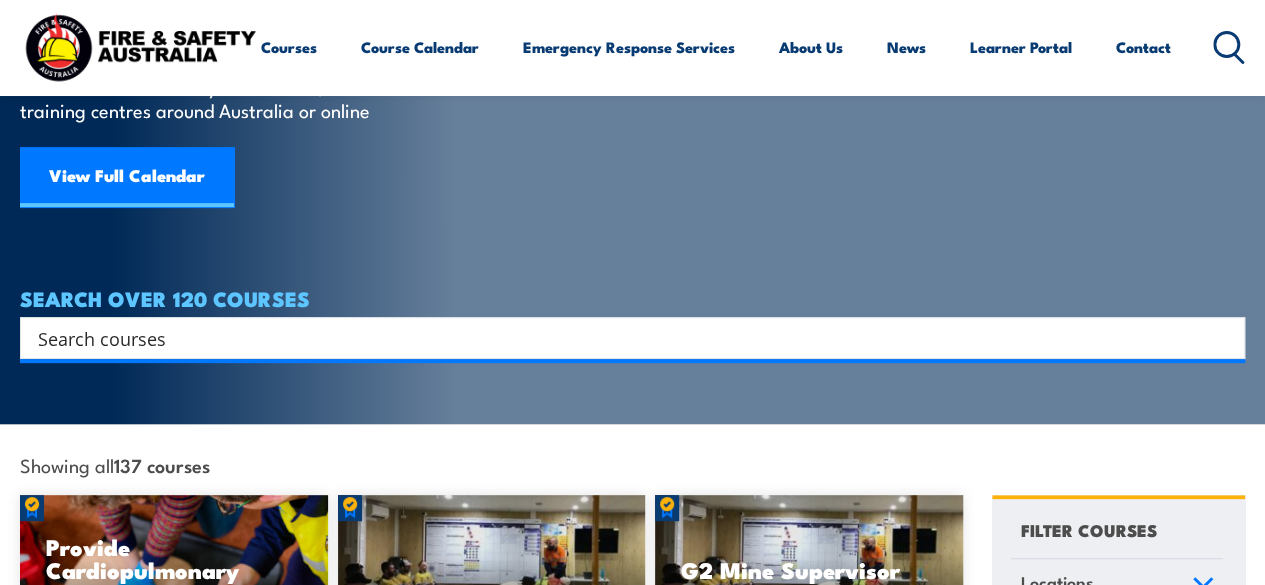 click at bounding box center [619, 338] 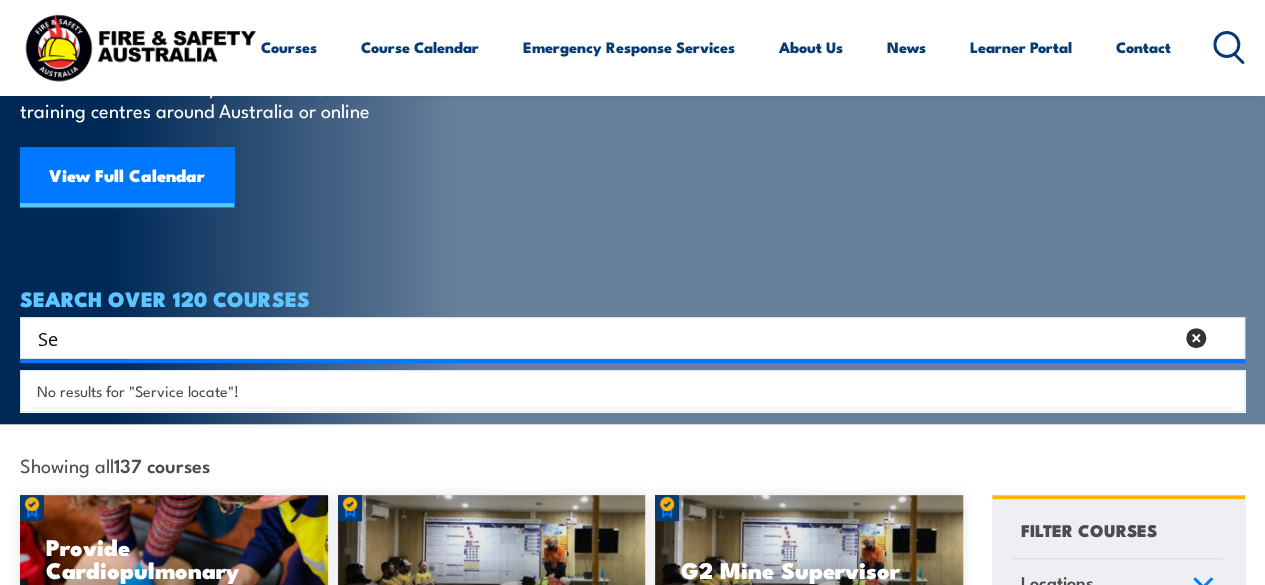 type on "S" 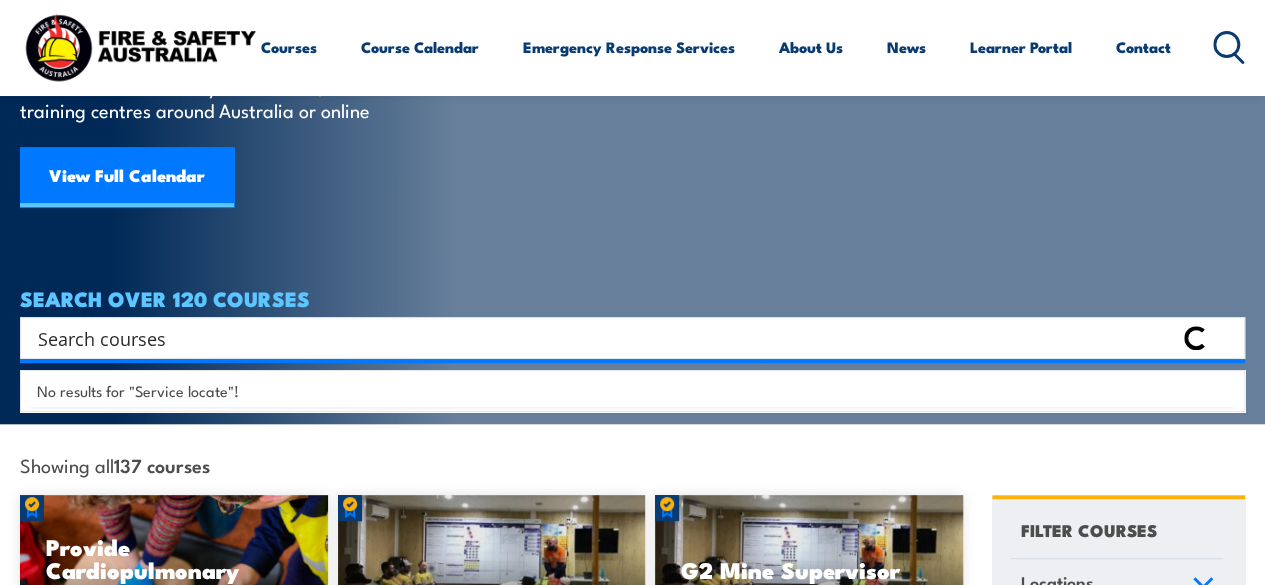 type on "O" 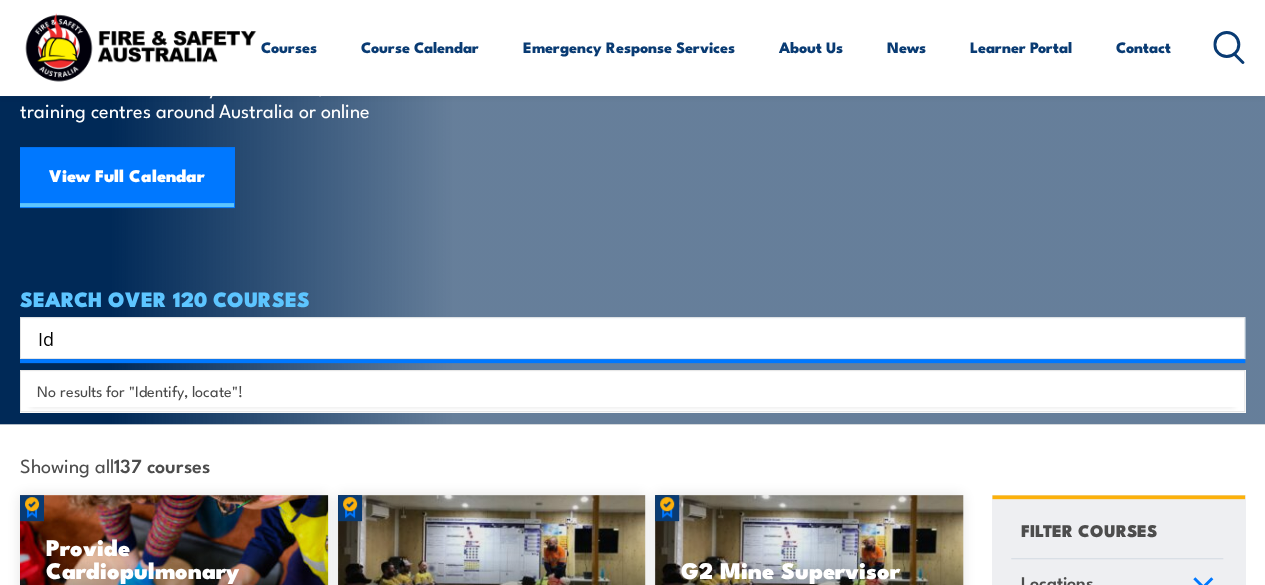 type on "I" 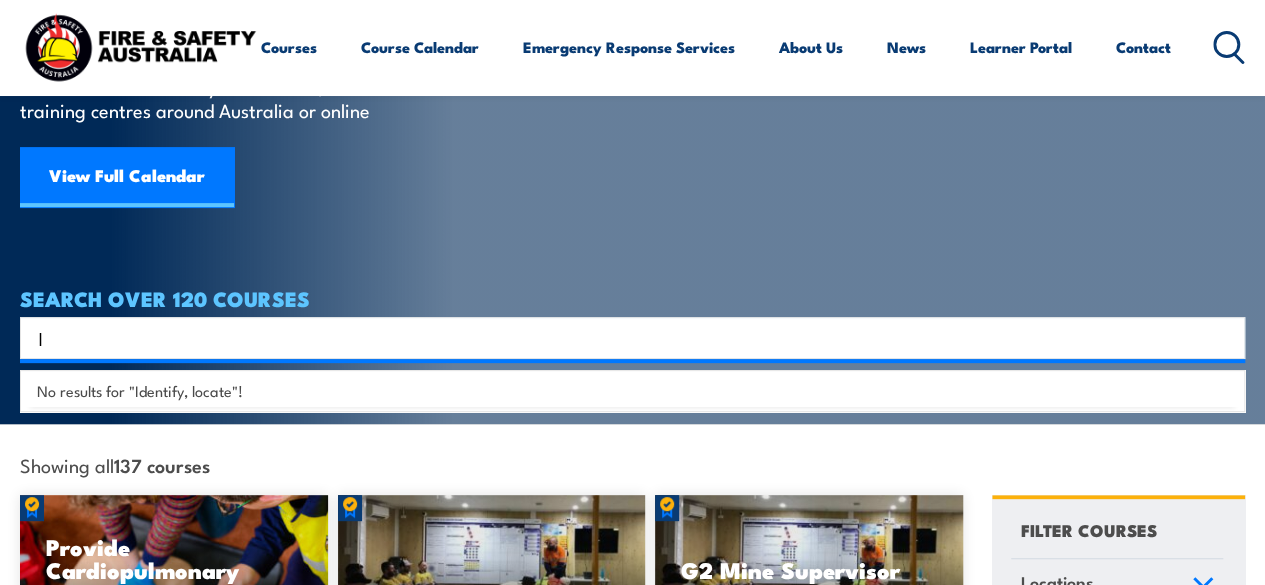type 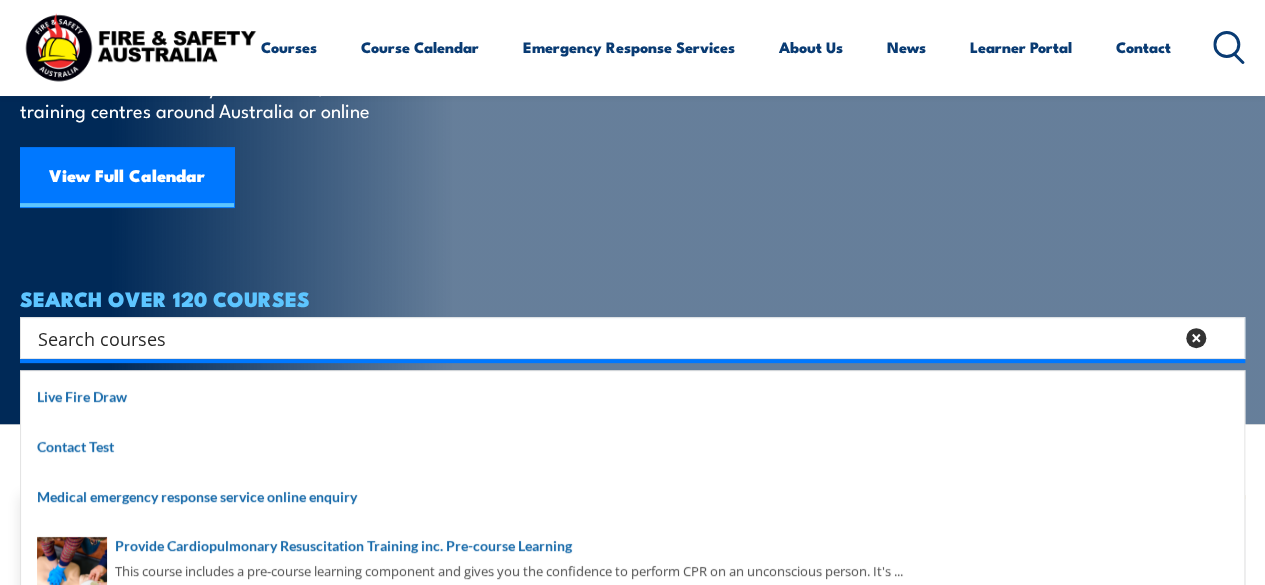 click on "COURSES
Find a course thats right for you and your team. We can train on your worksite, in our training centres around [COUNTRY] or online
View Full Calendar" at bounding box center [212, 28] 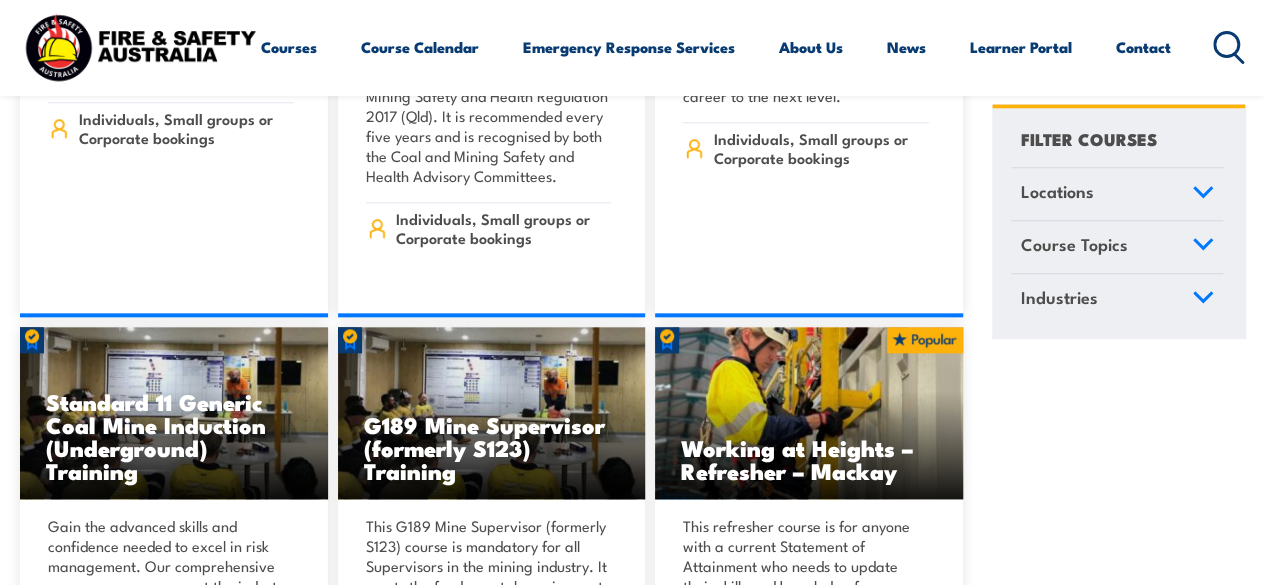 scroll, scrollTop: 900, scrollLeft: 0, axis: vertical 